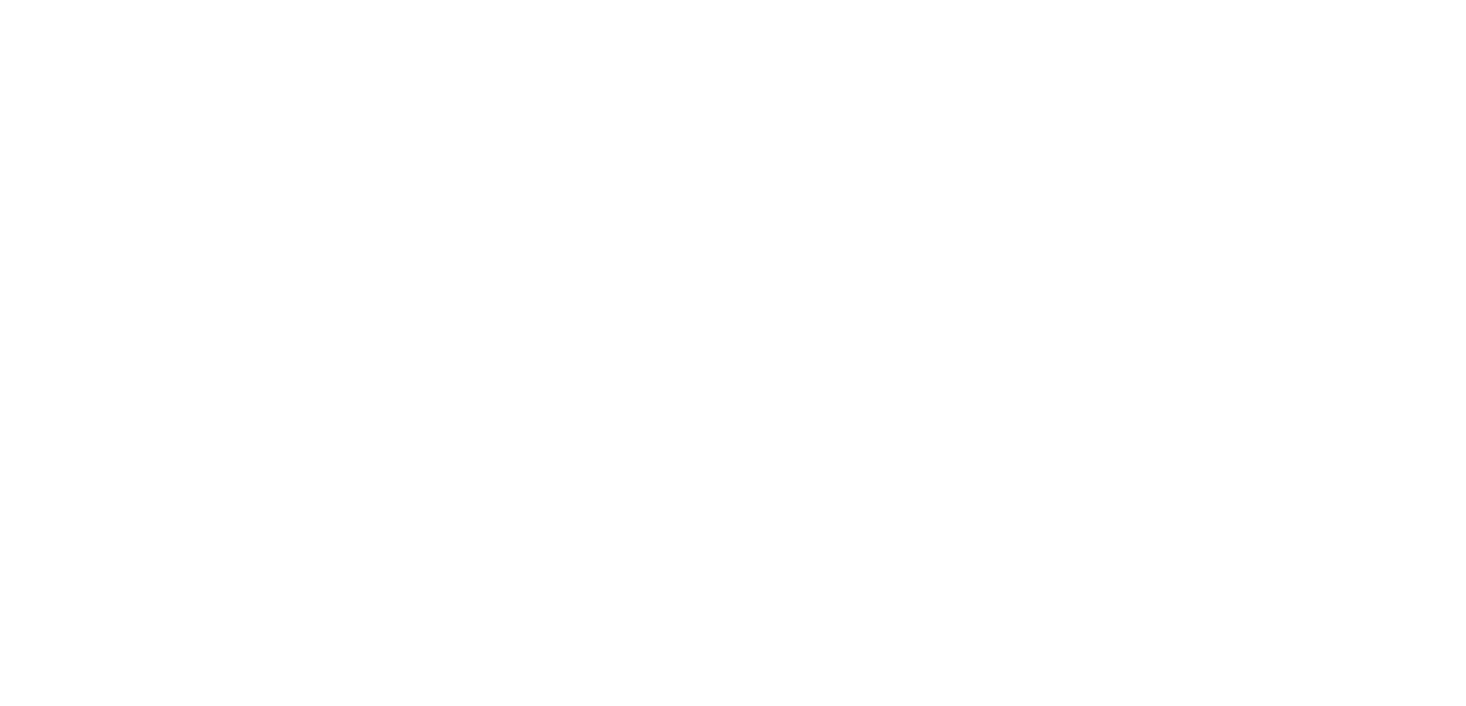 scroll, scrollTop: 0, scrollLeft: 0, axis: both 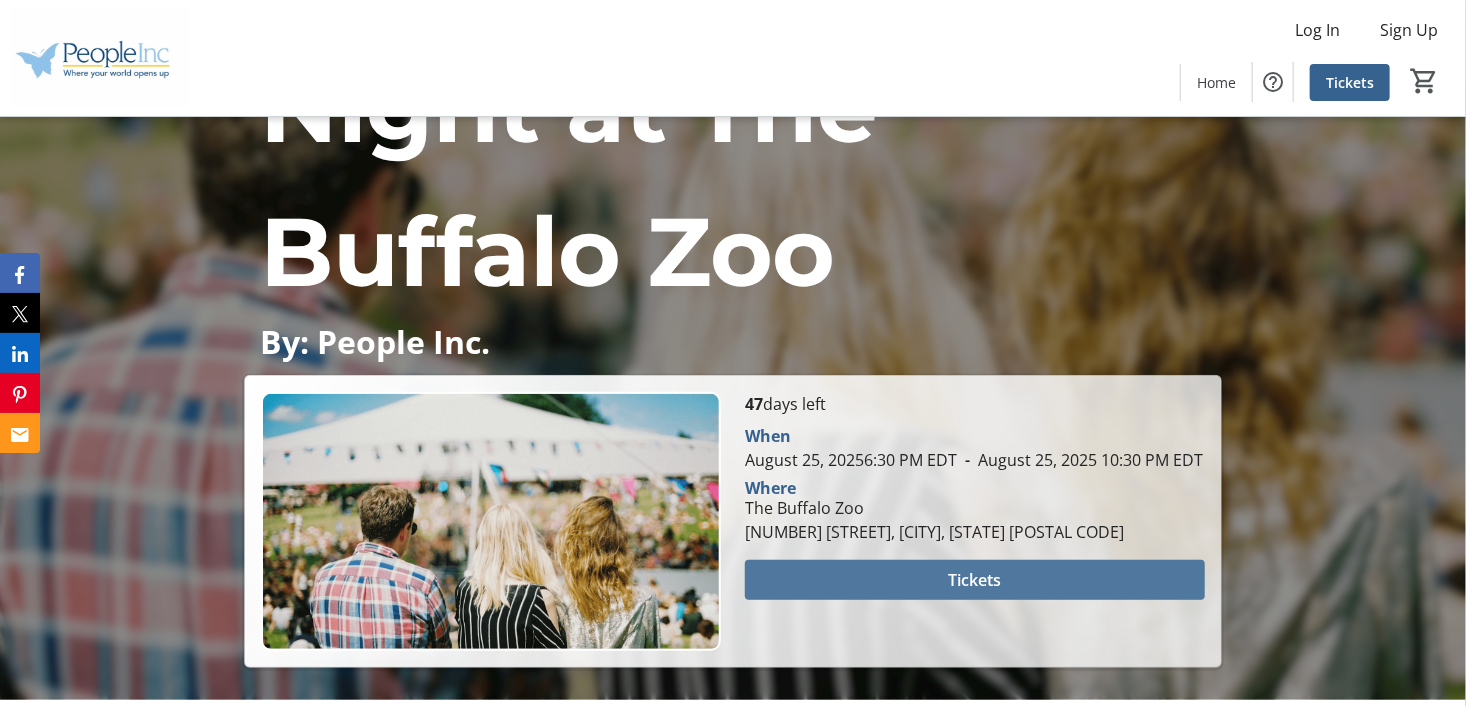 click on "Tickets" at bounding box center (974, 580) 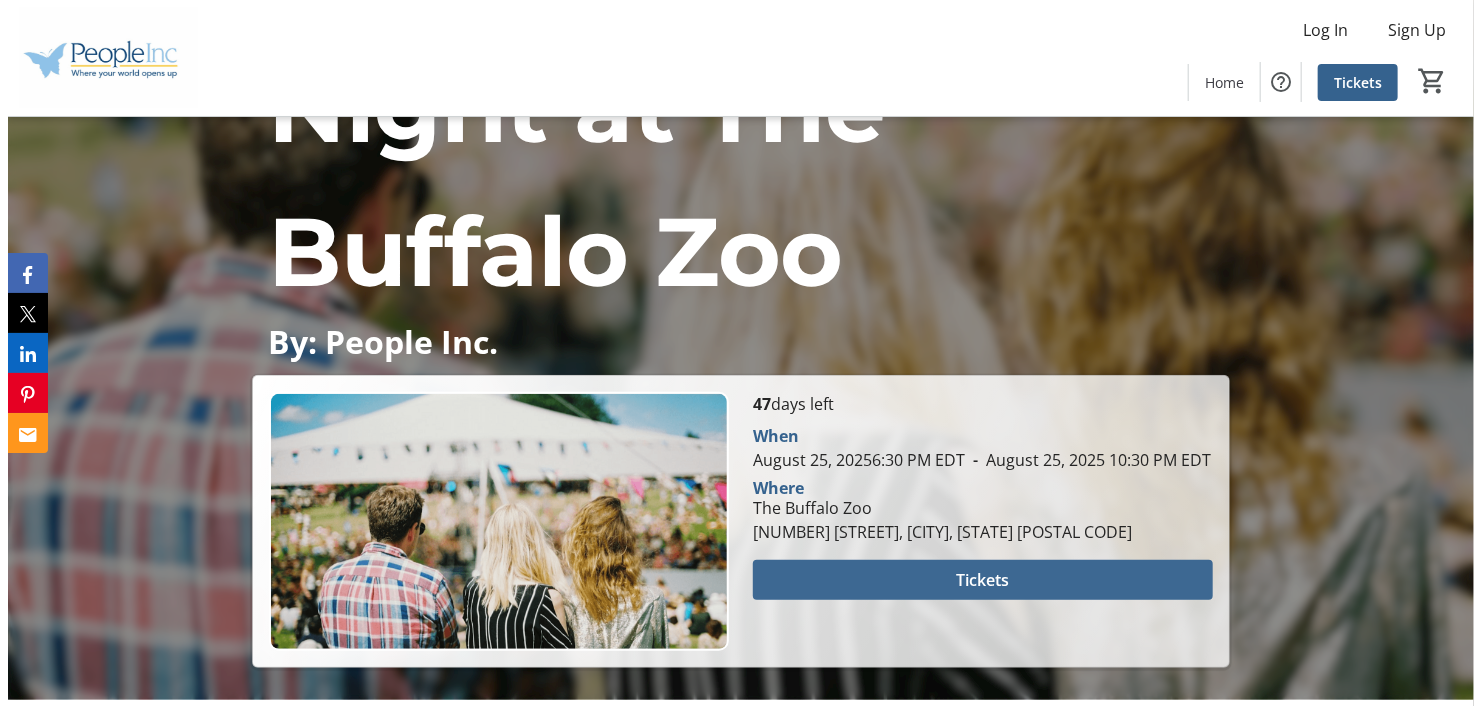 scroll, scrollTop: 0, scrollLeft: 0, axis: both 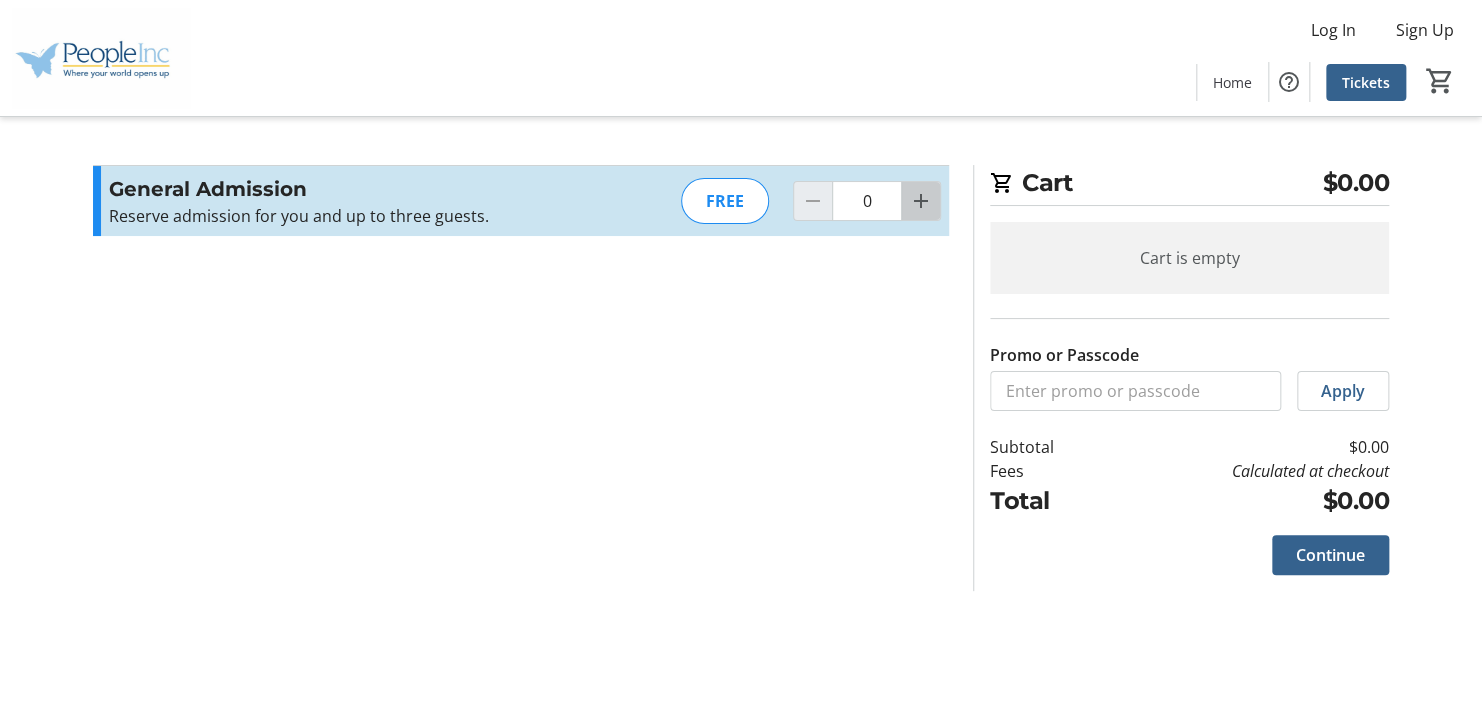 click at bounding box center [921, 201] 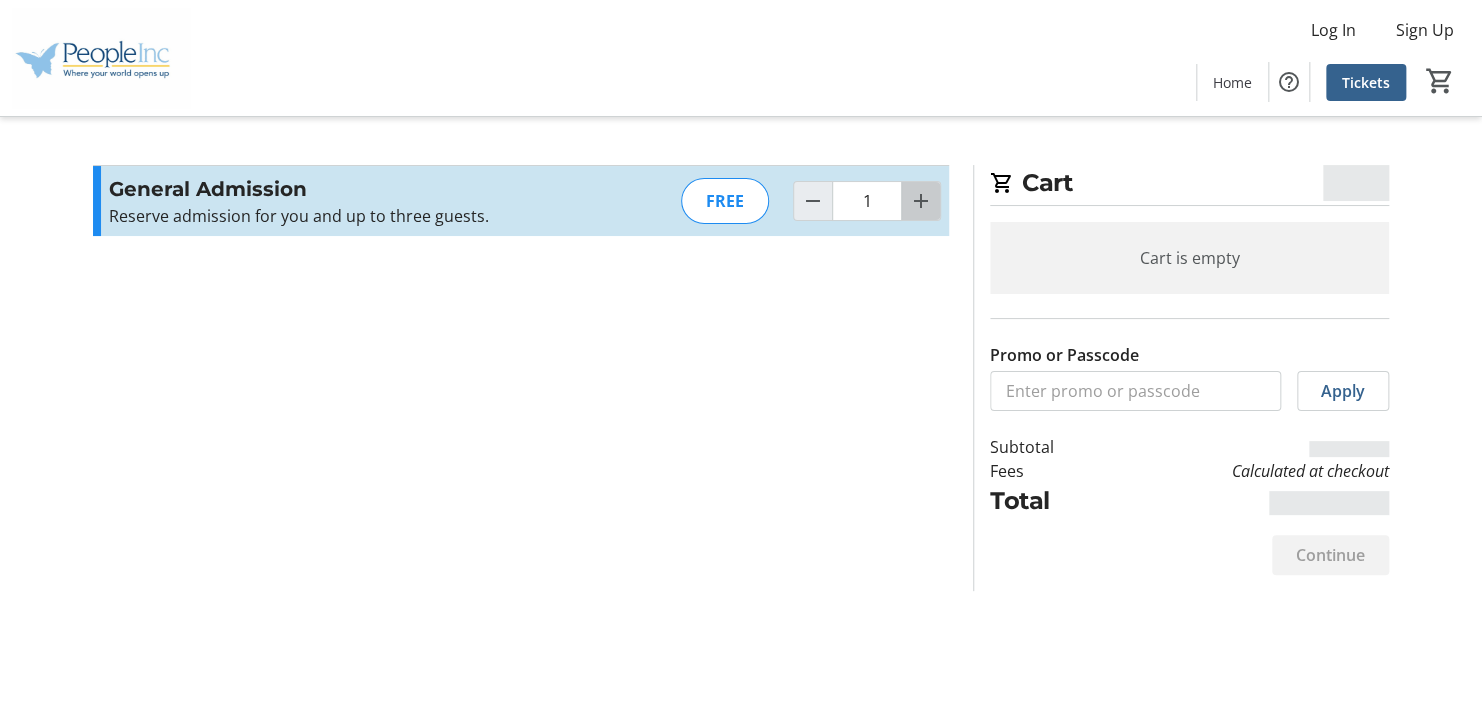 click at bounding box center (921, 201) 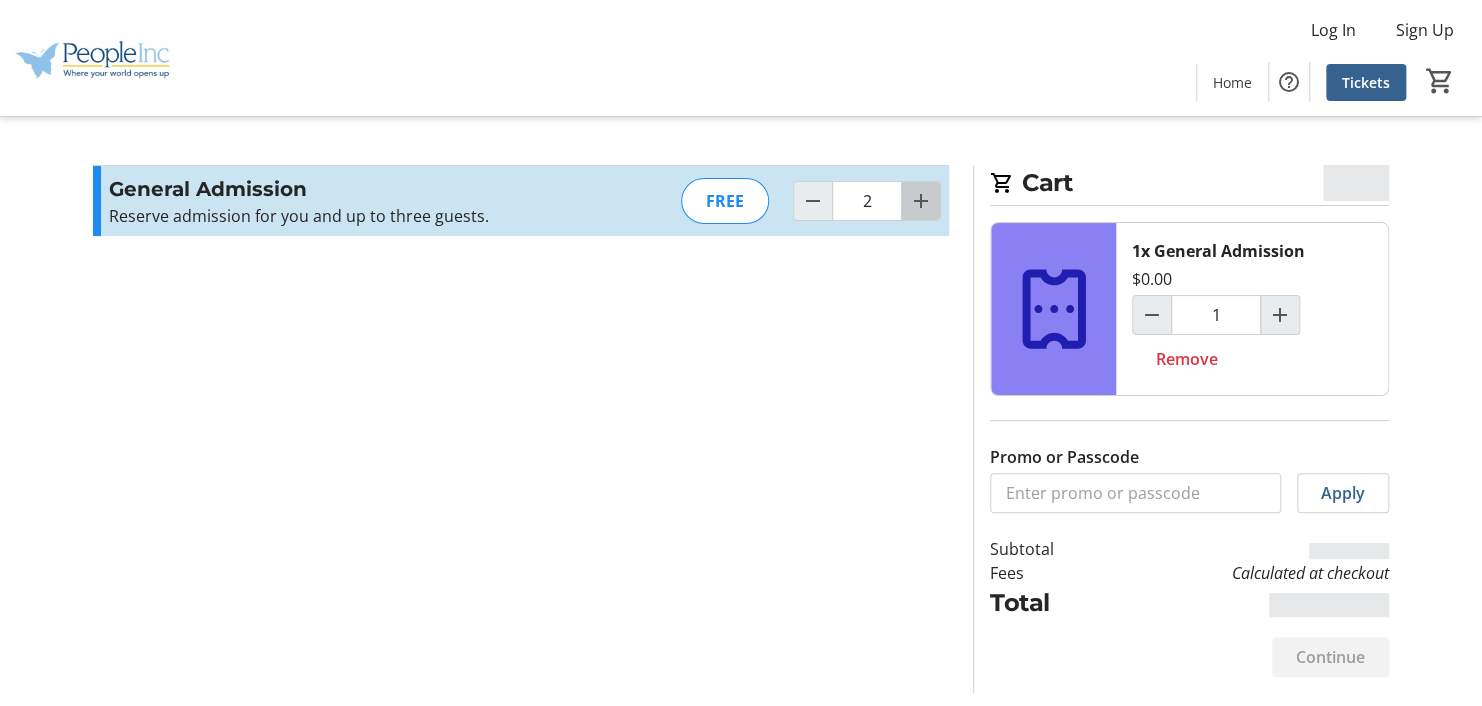 click at bounding box center [921, 201] 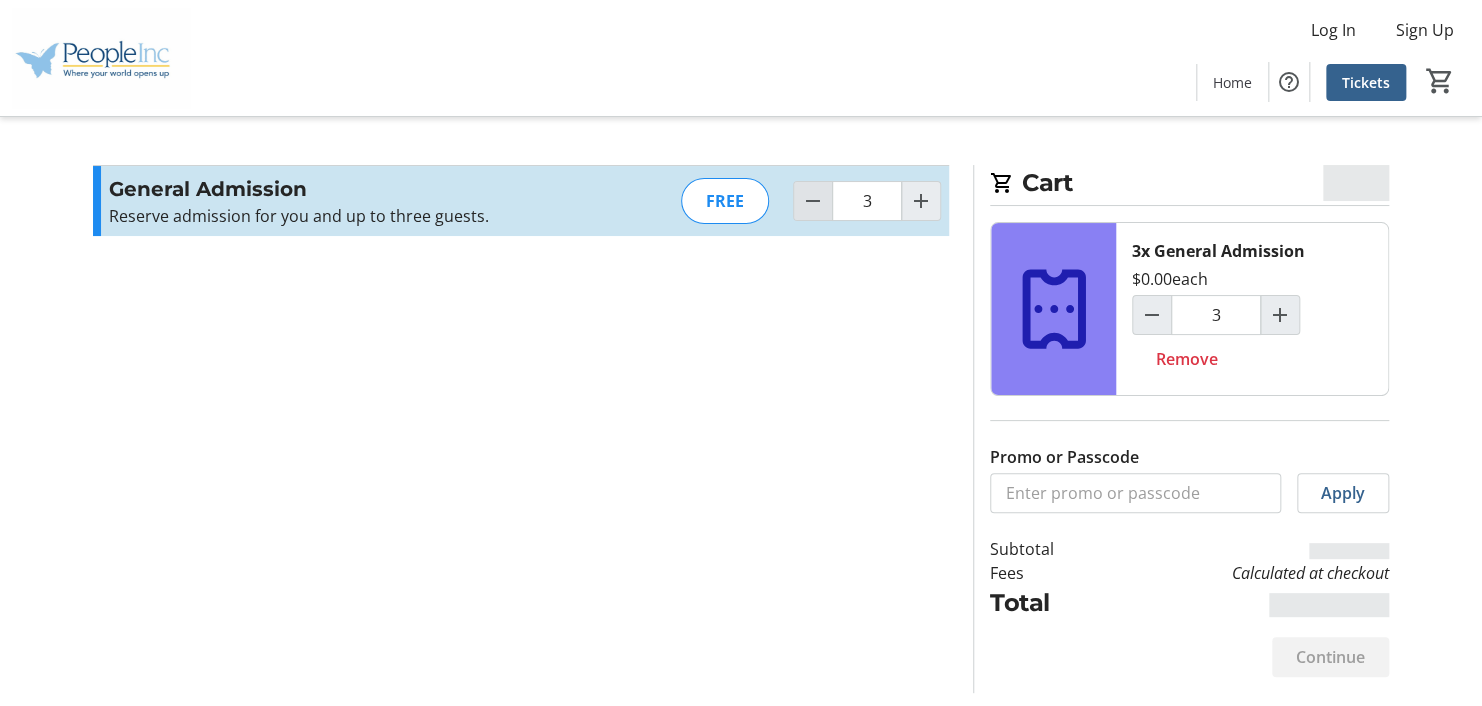 click at bounding box center [813, 201] 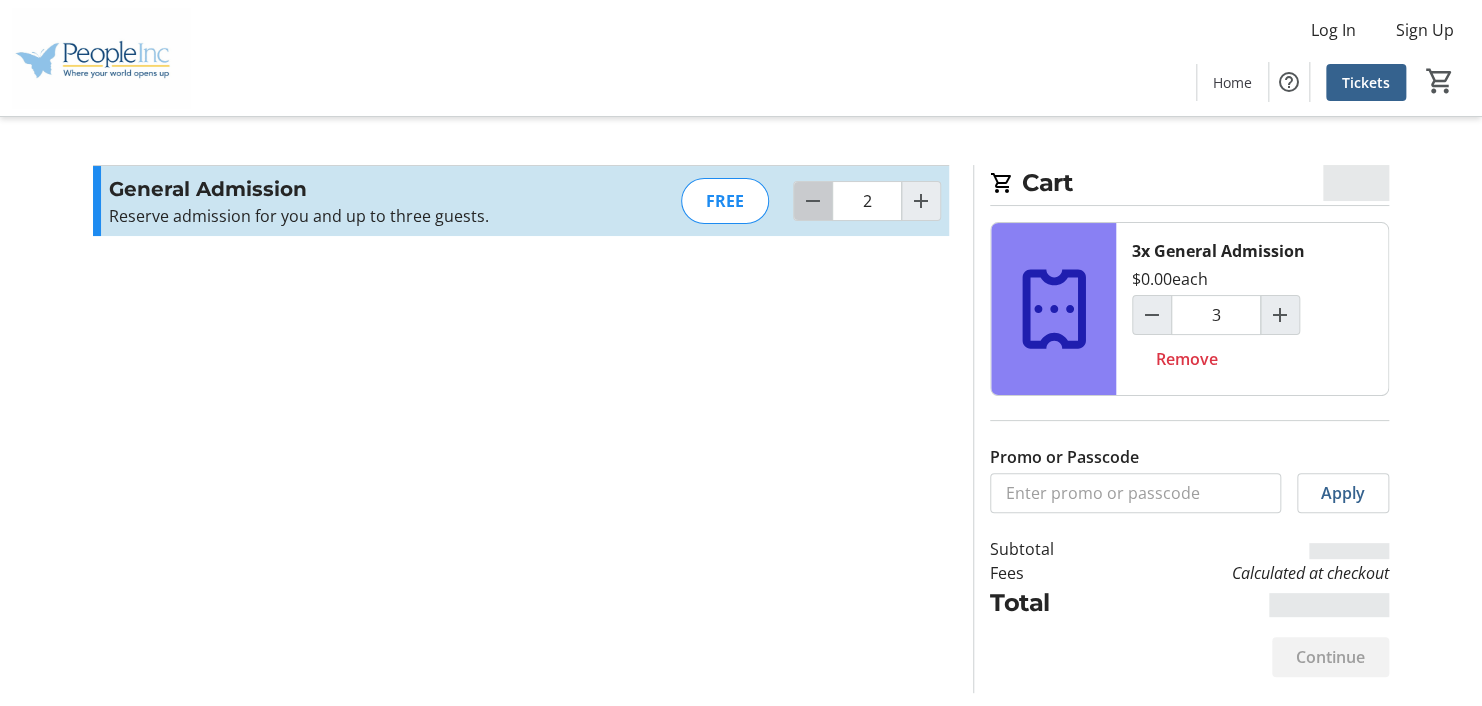 click at bounding box center [813, 201] 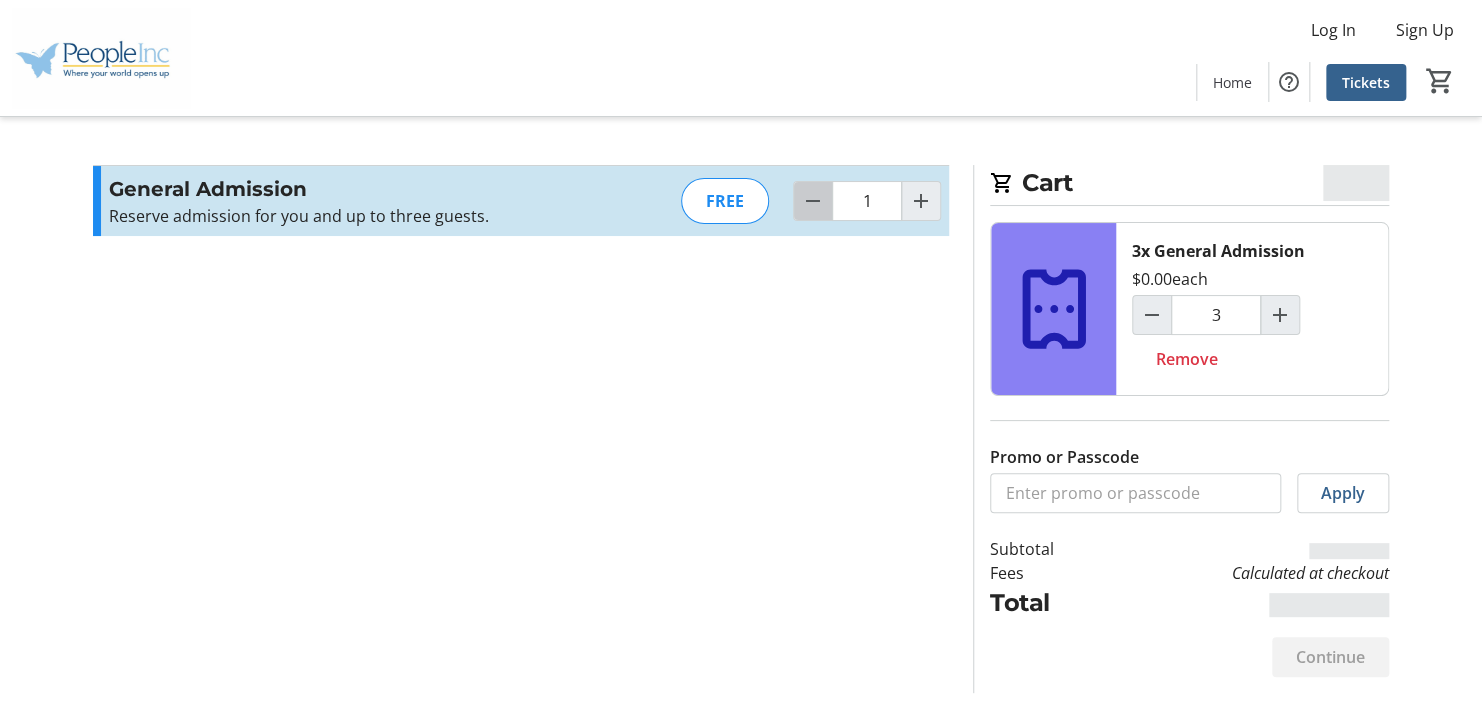 click at bounding box center [813, 201] 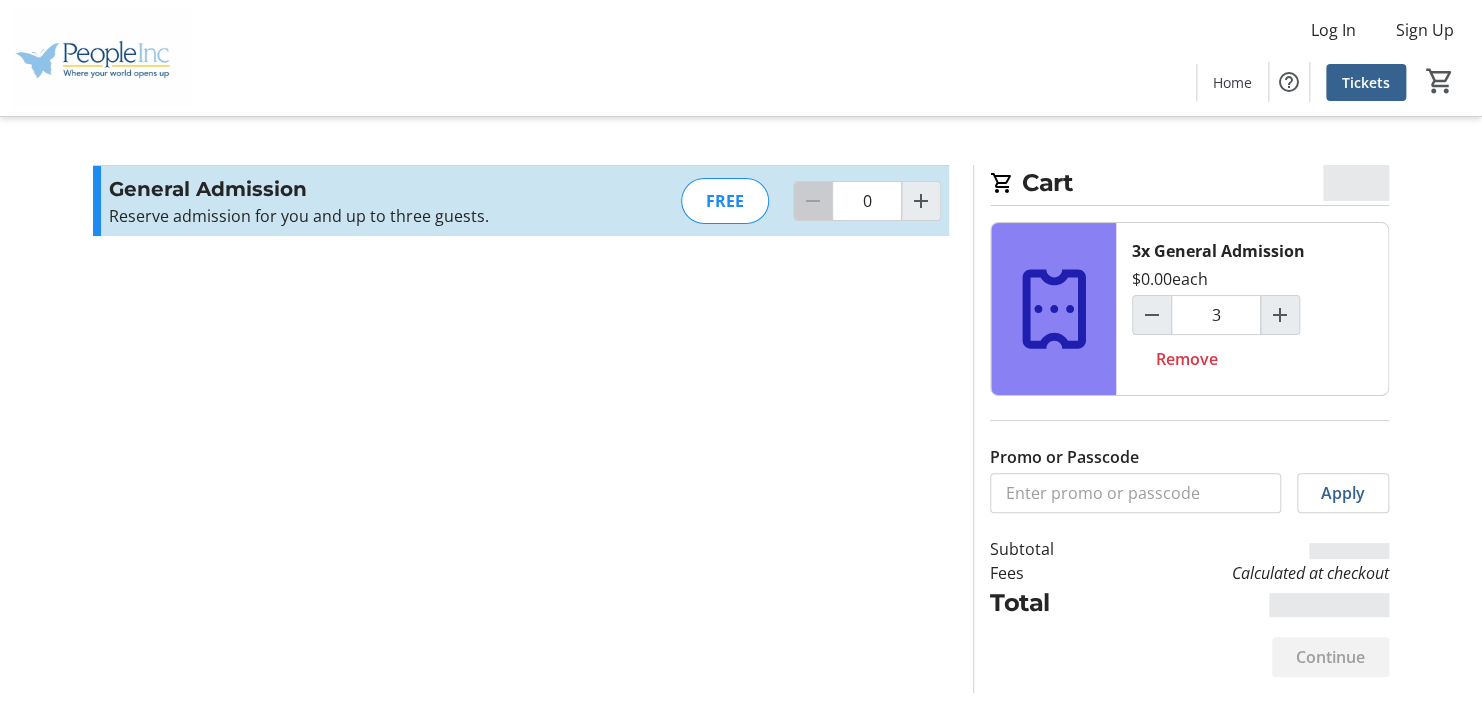 click at bounding box center (813, 201) 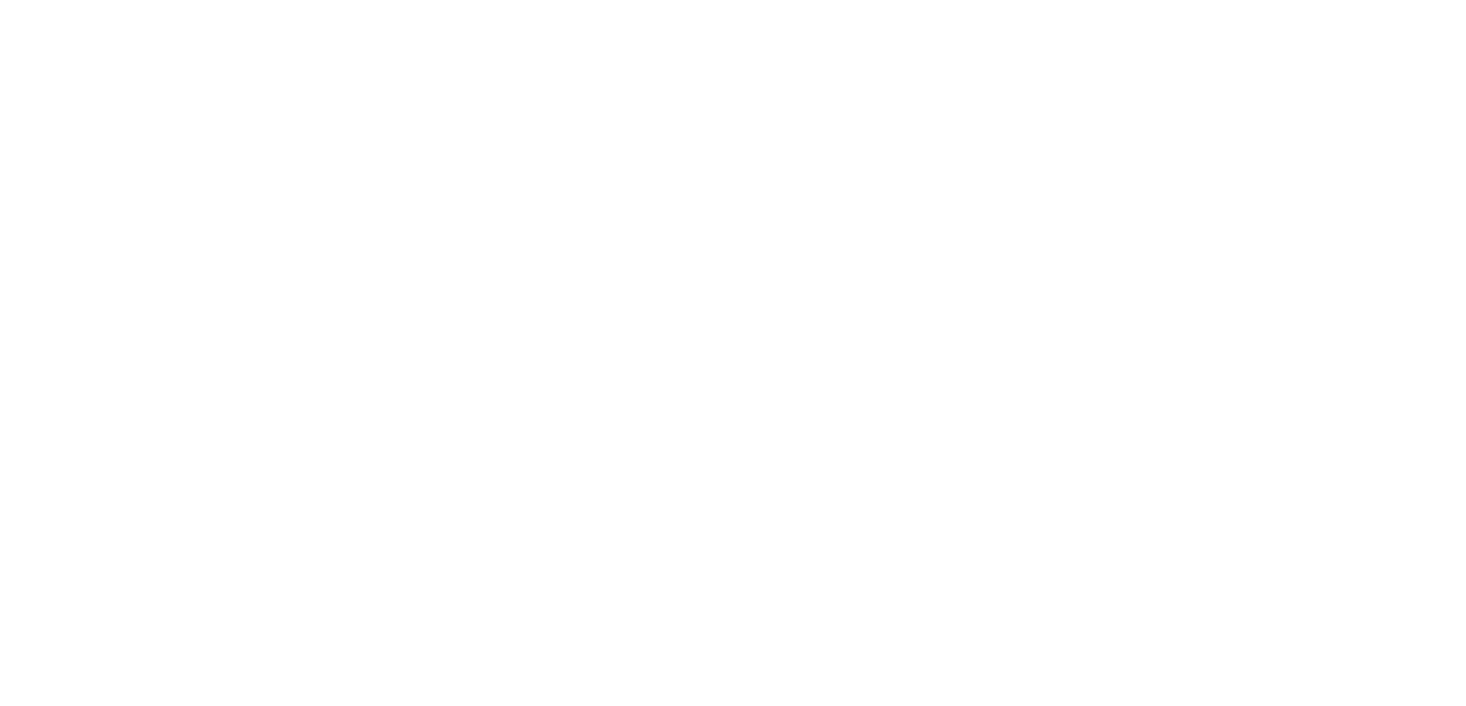 scroll, scrollTop: 0, scrollLeft: 0, axis: both 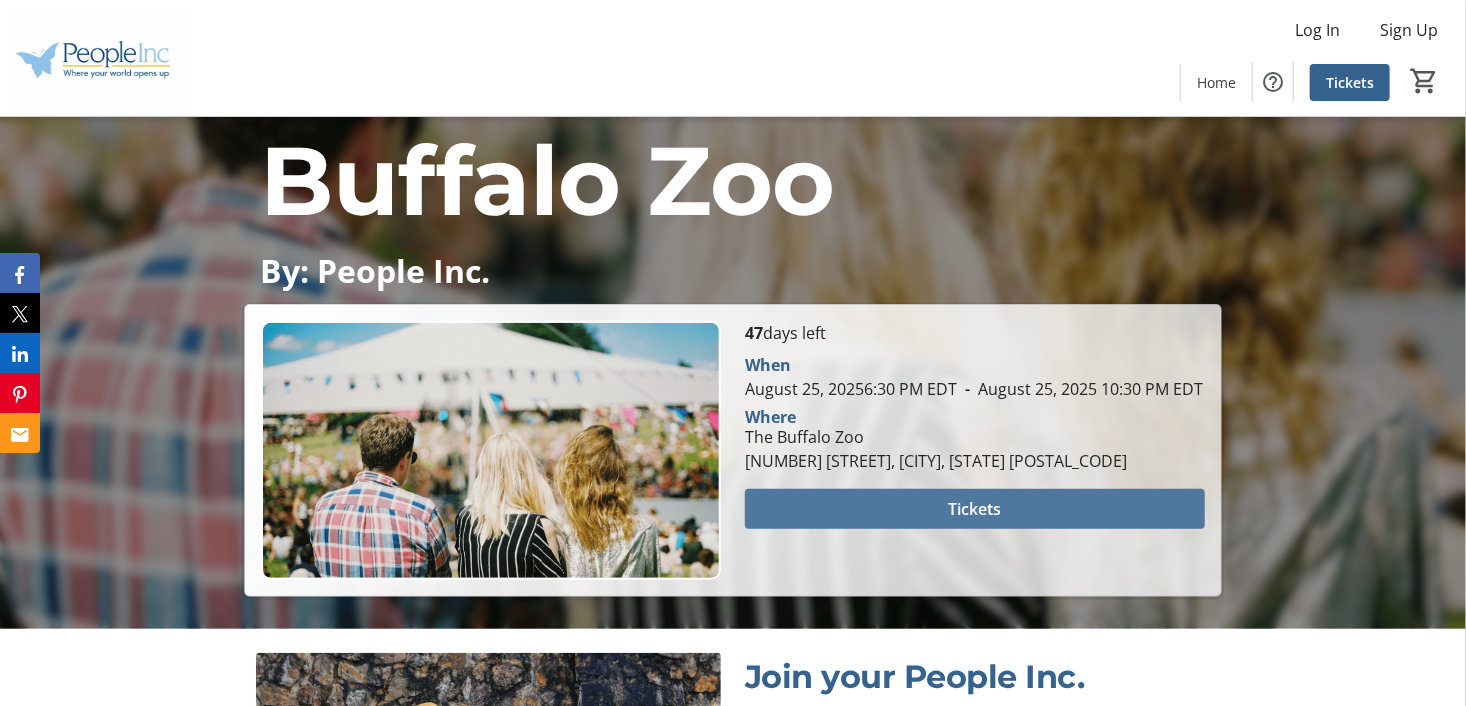 click at bounding box center (975, 509) 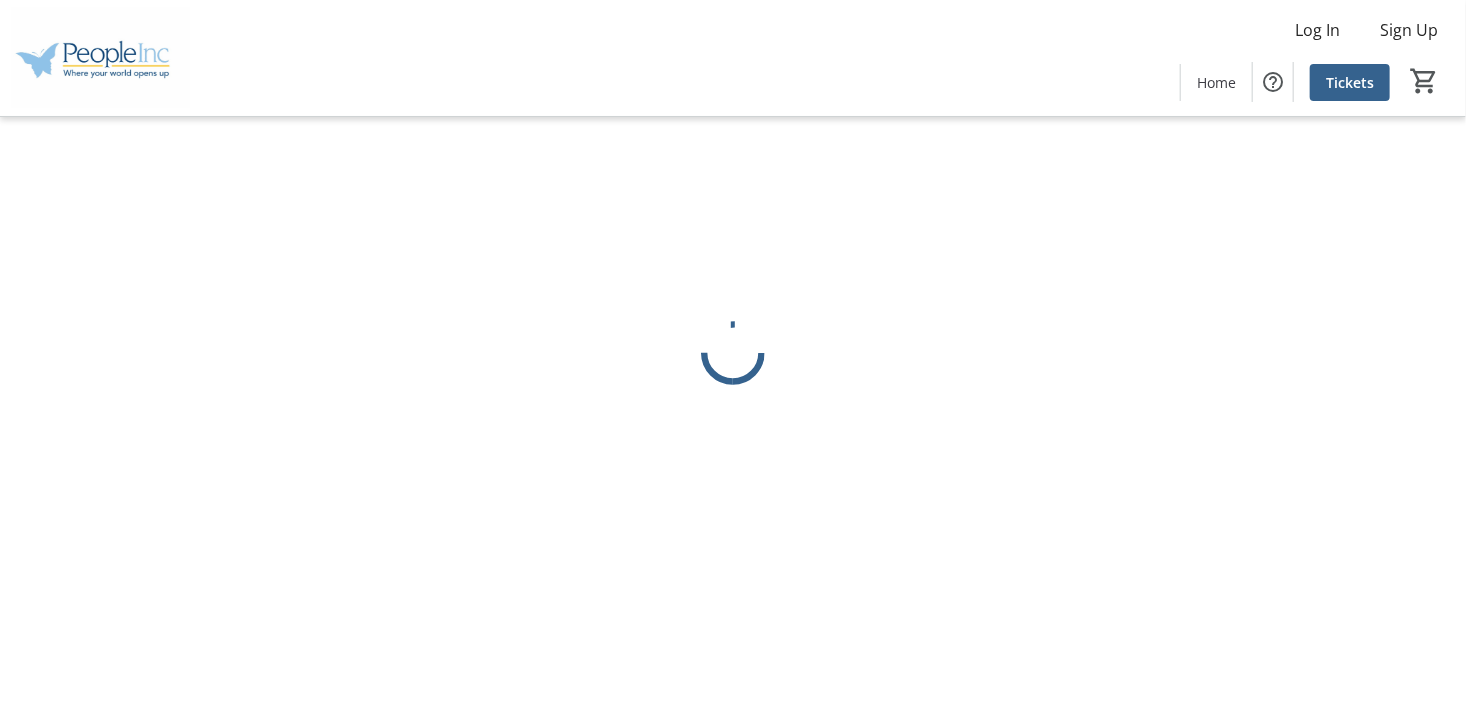 scroll, scrollTop: 0, scrollLeft: 0, axis: both 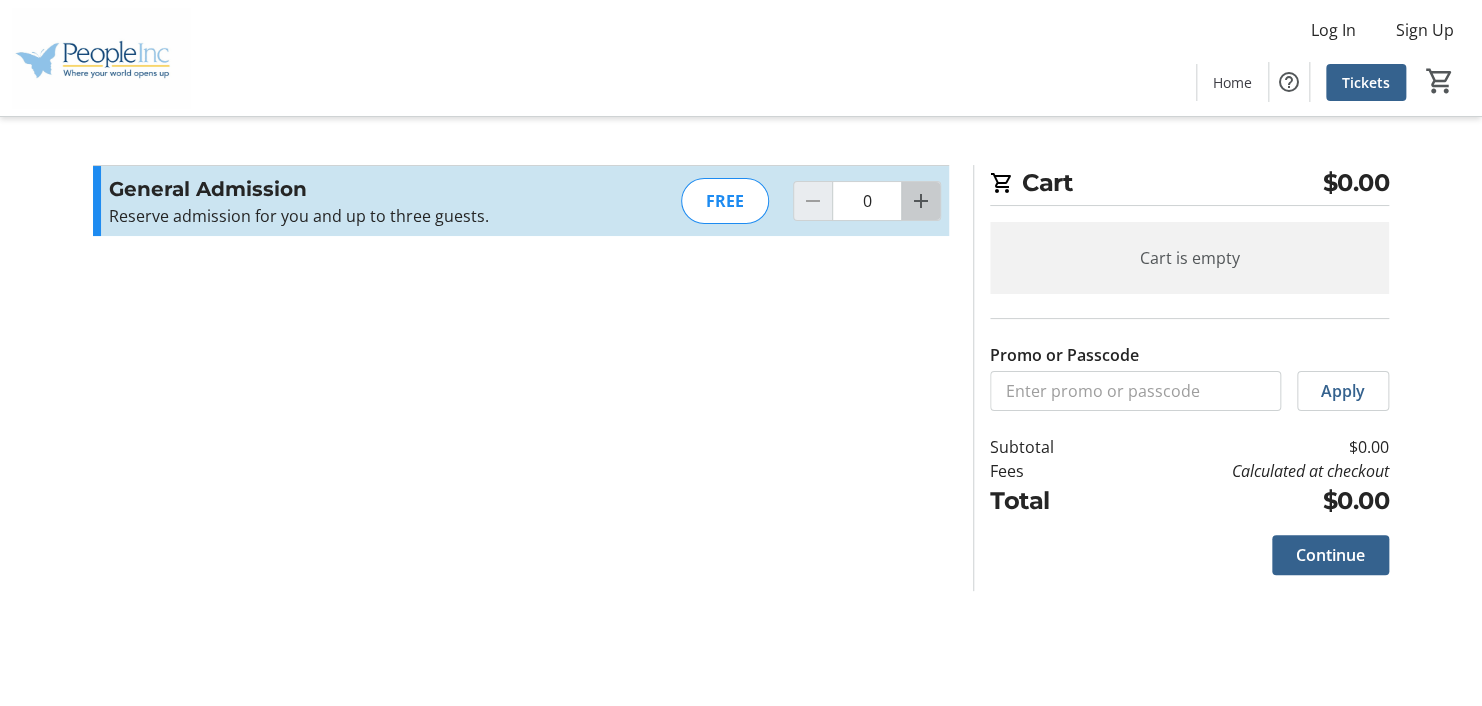 click at bounding box center [921, 201] 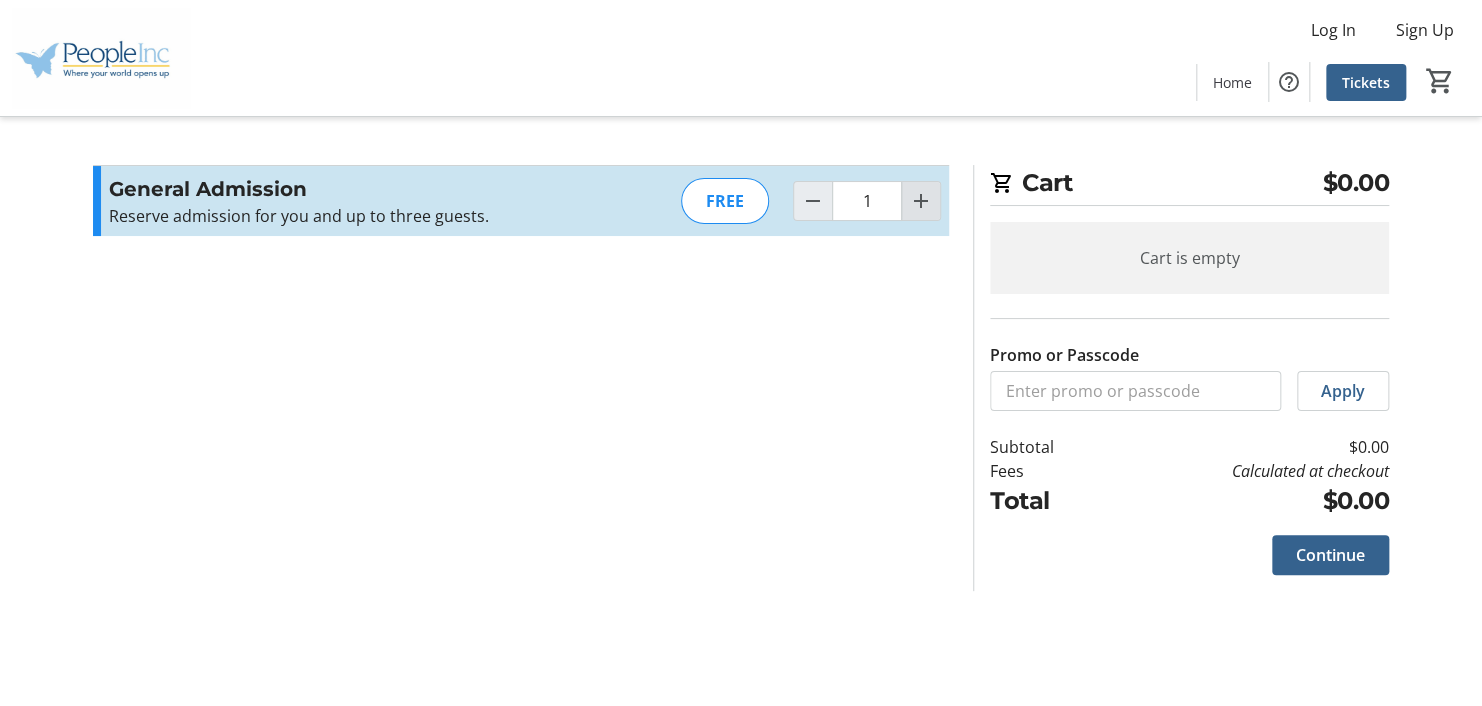click at bounding box center (921, 201) 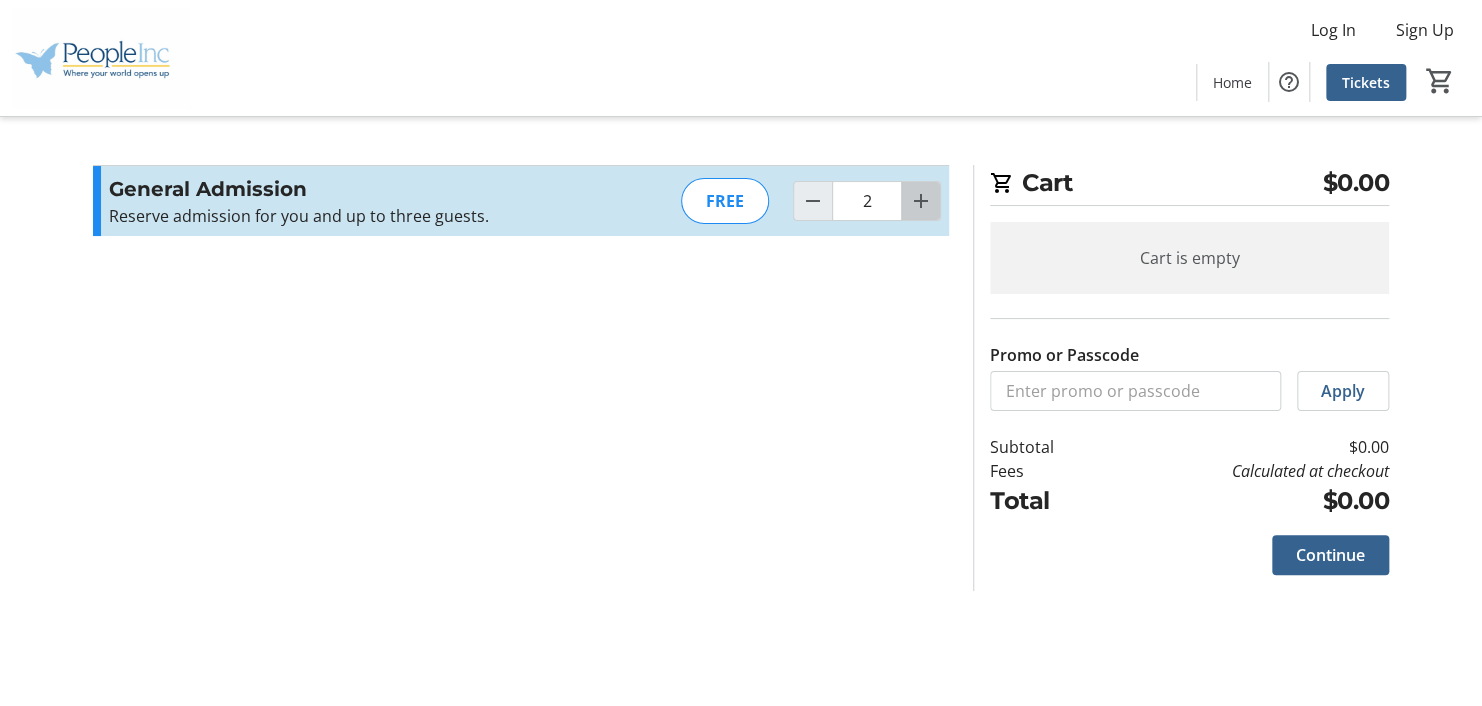 click at bounding box center (921, 201) 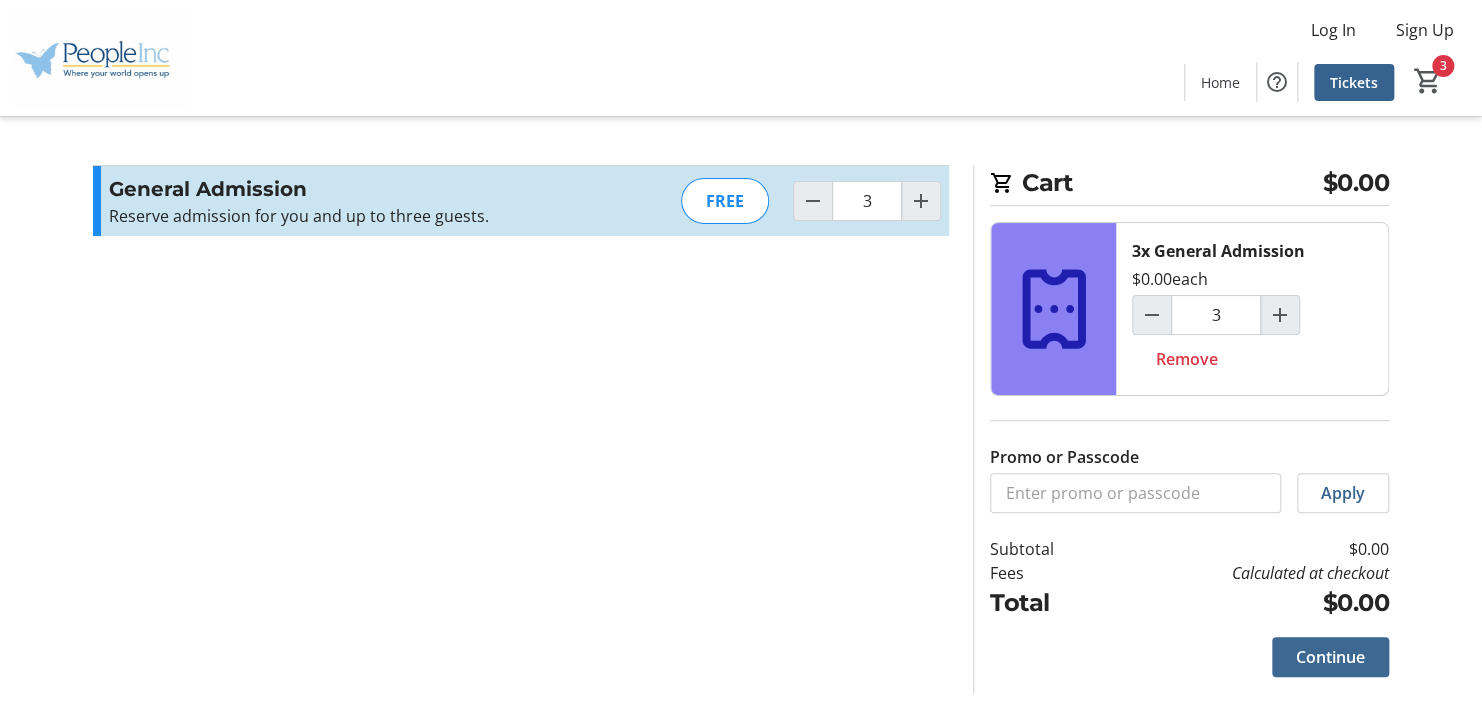 click on "Continue" at bounding box center (1330, 657) 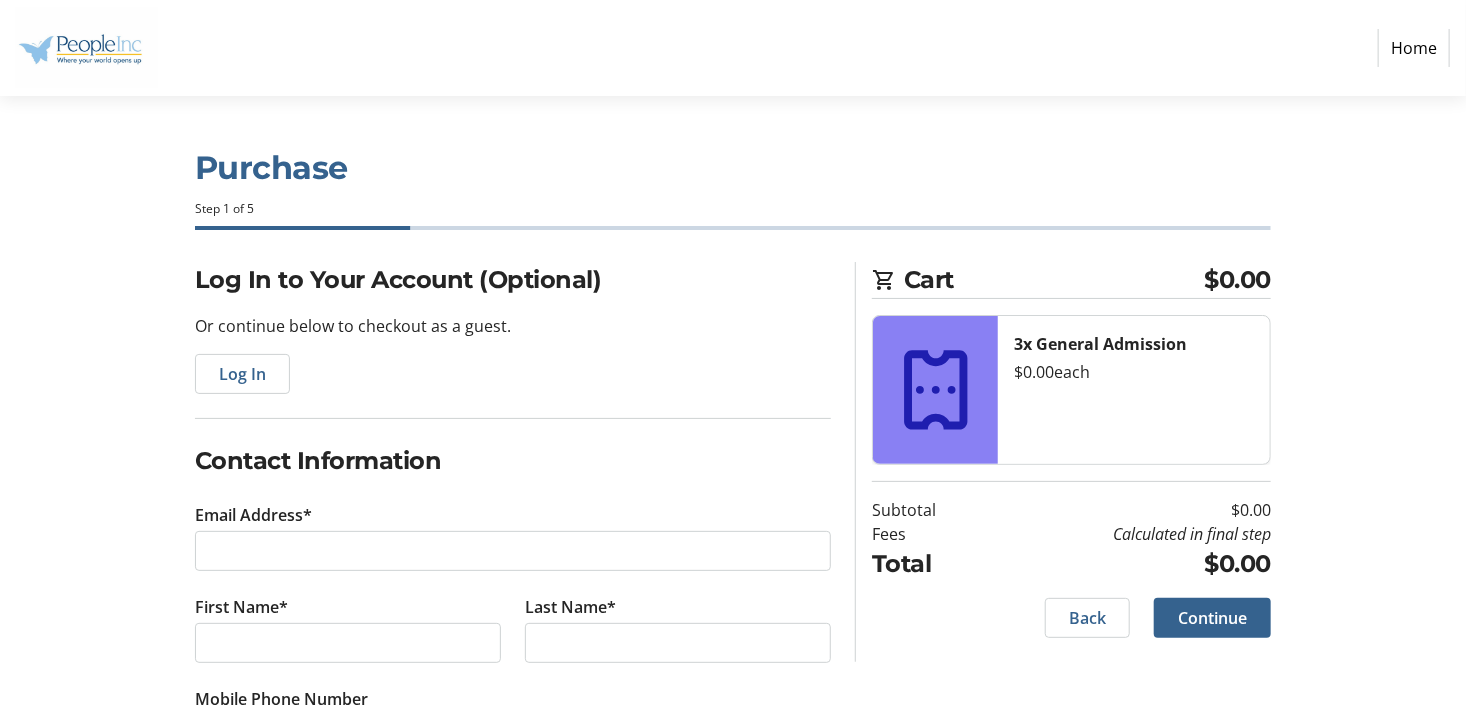 scroll, scrollTop: 95, scrollLeft: 0, axis: vertical 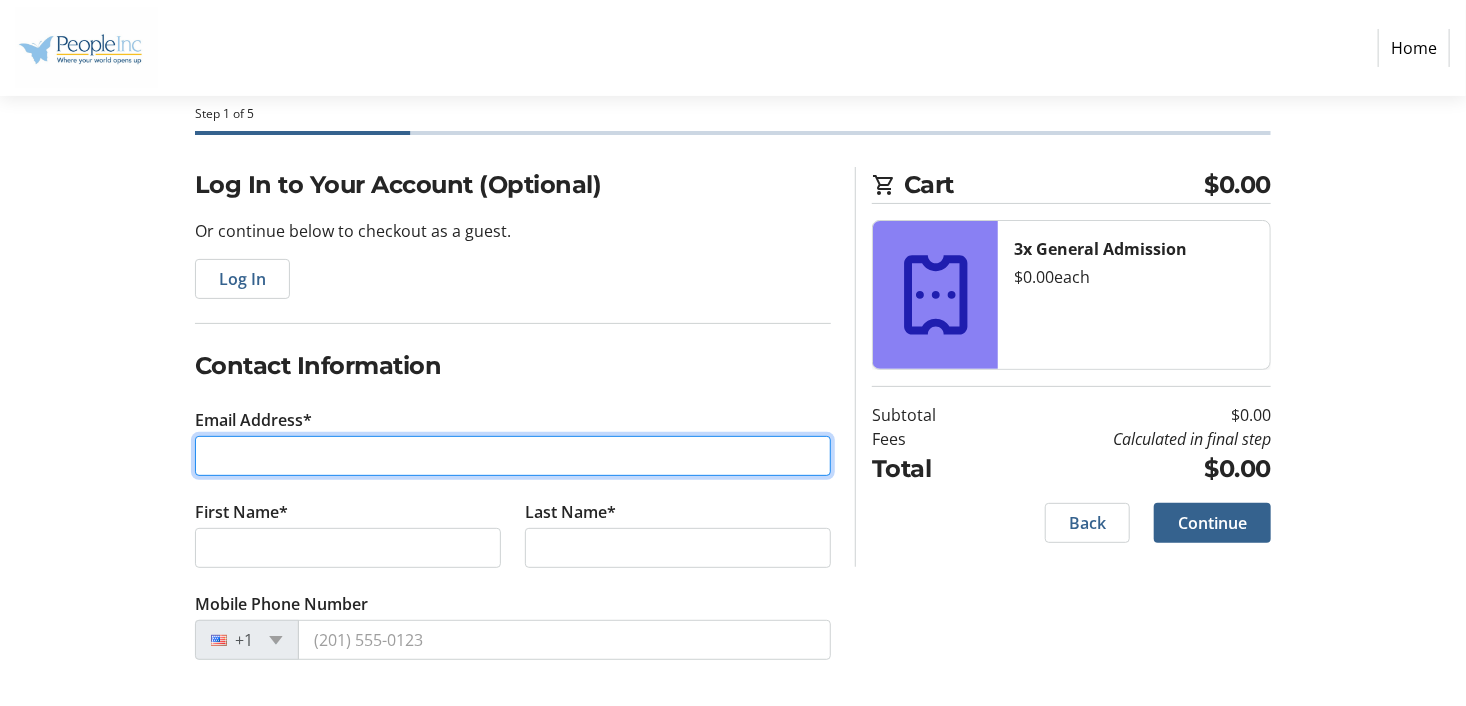 click on "Email Address*" at bounding box center (513, 456) 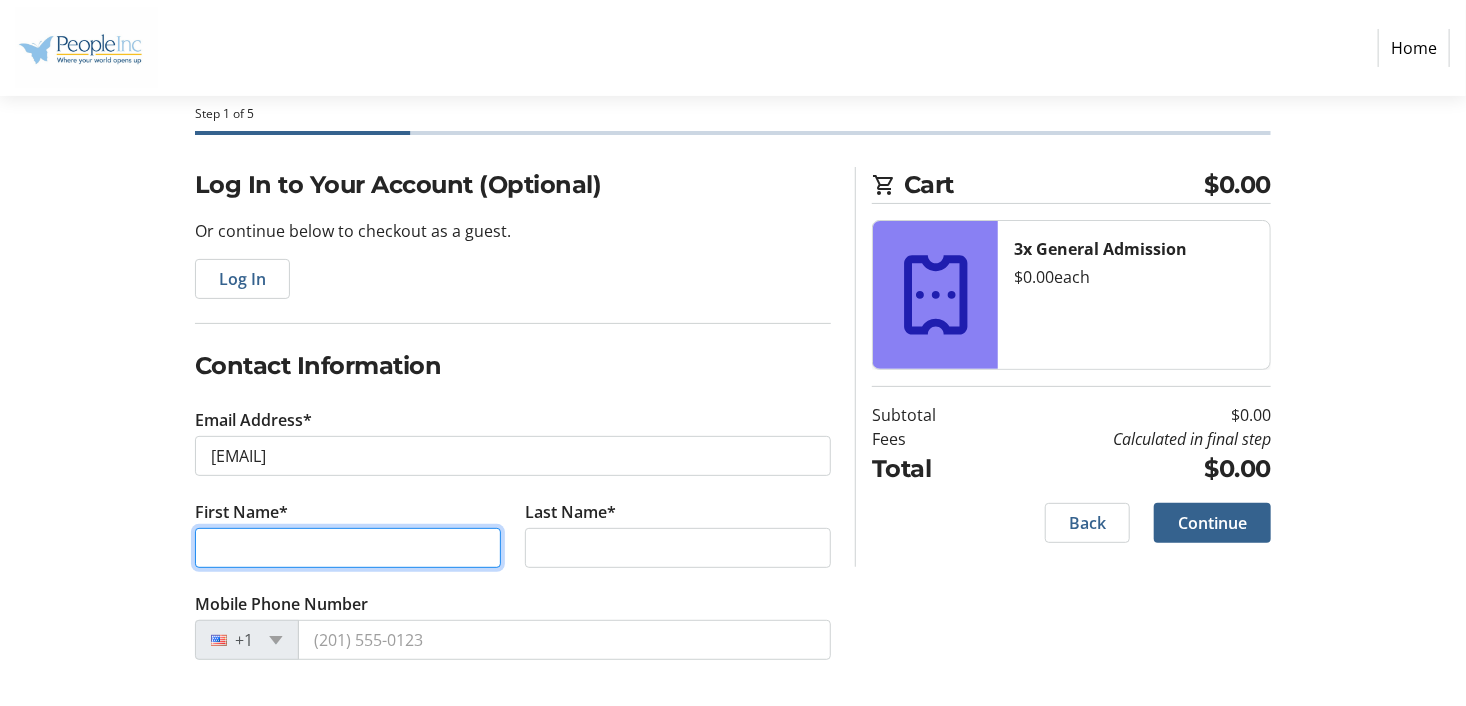 type on "Teisha" 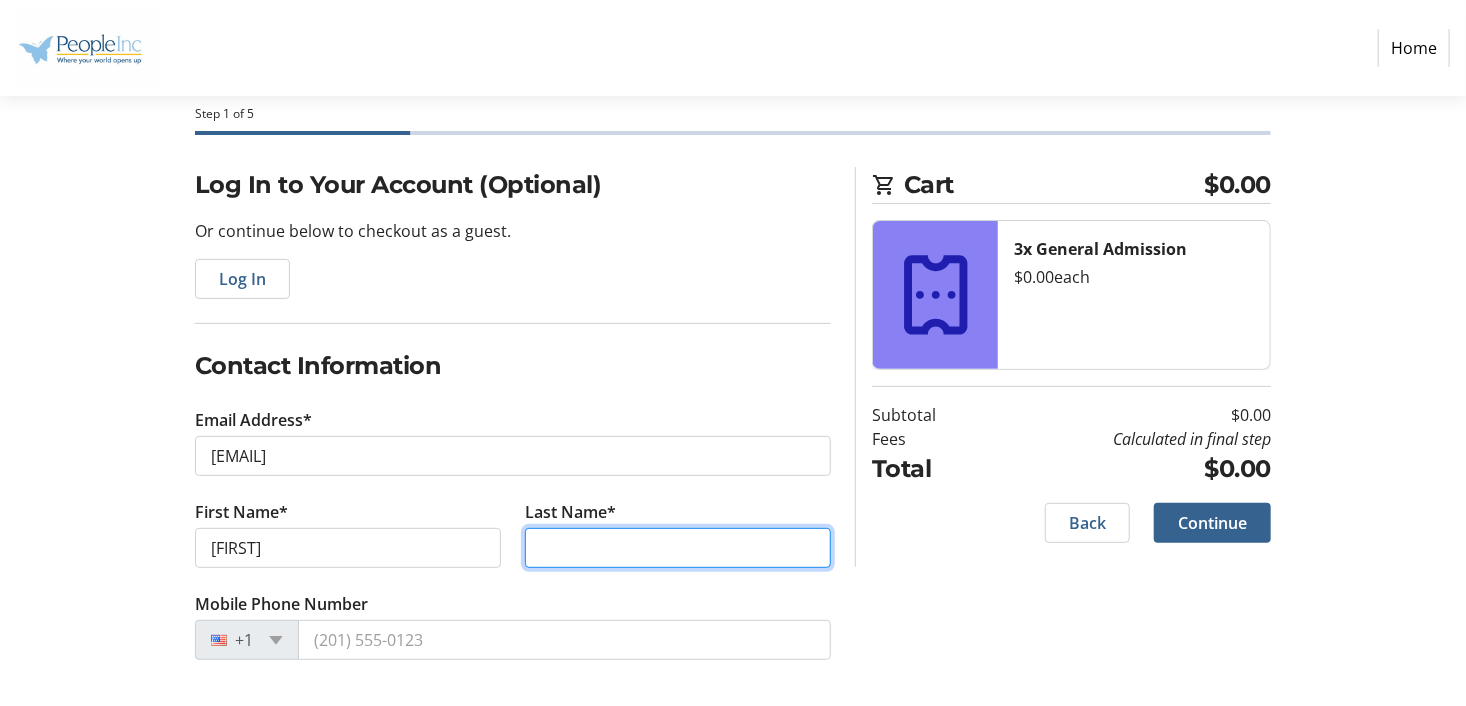 type on "Mcelfresh" 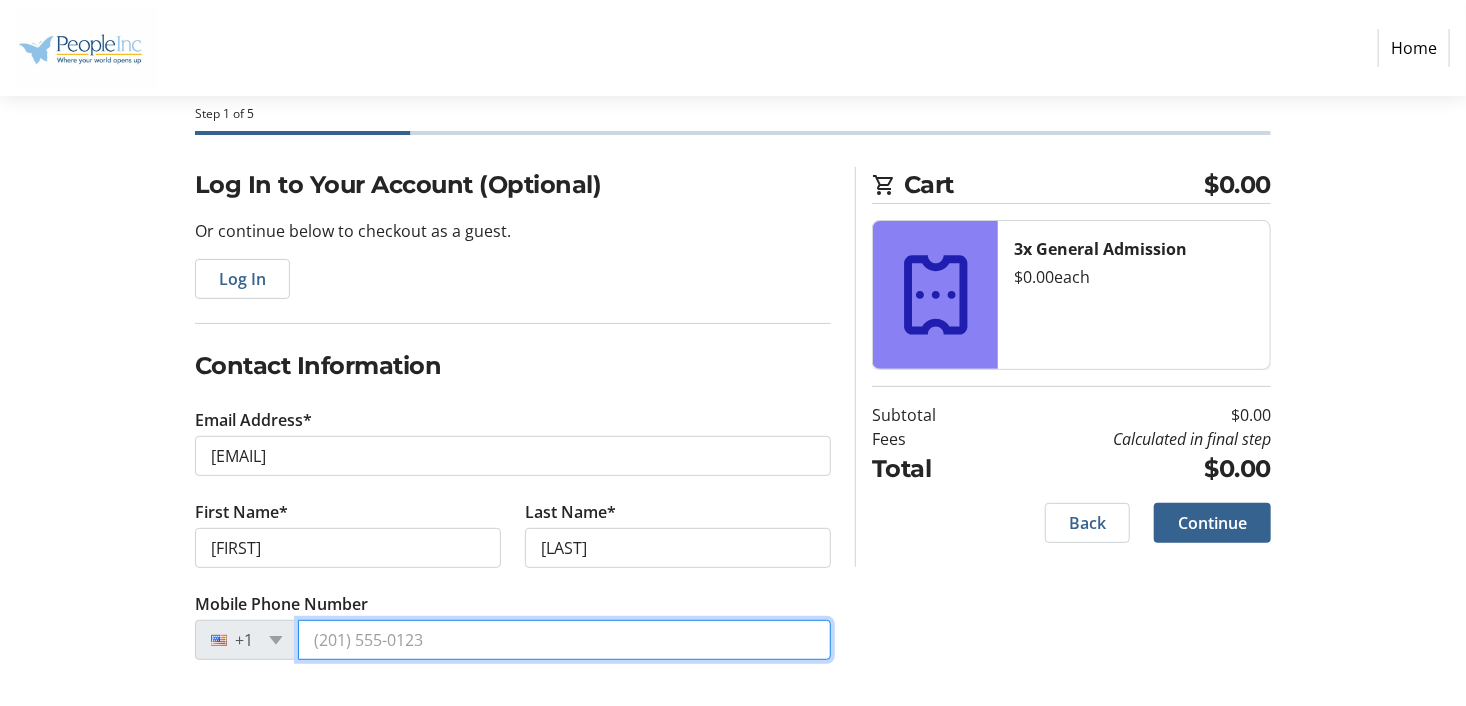 type on "(716) 790-9348" 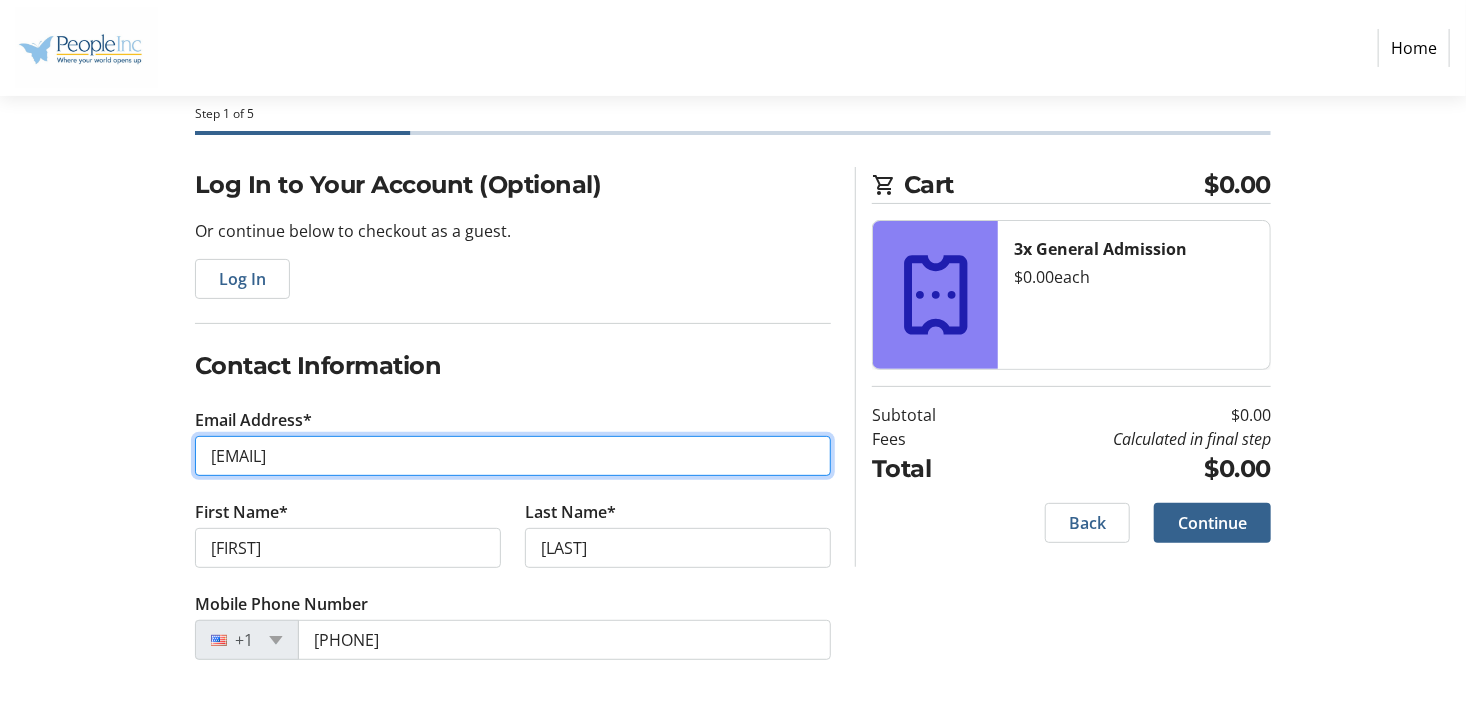 type on "Sduverglas@yahoo.com" 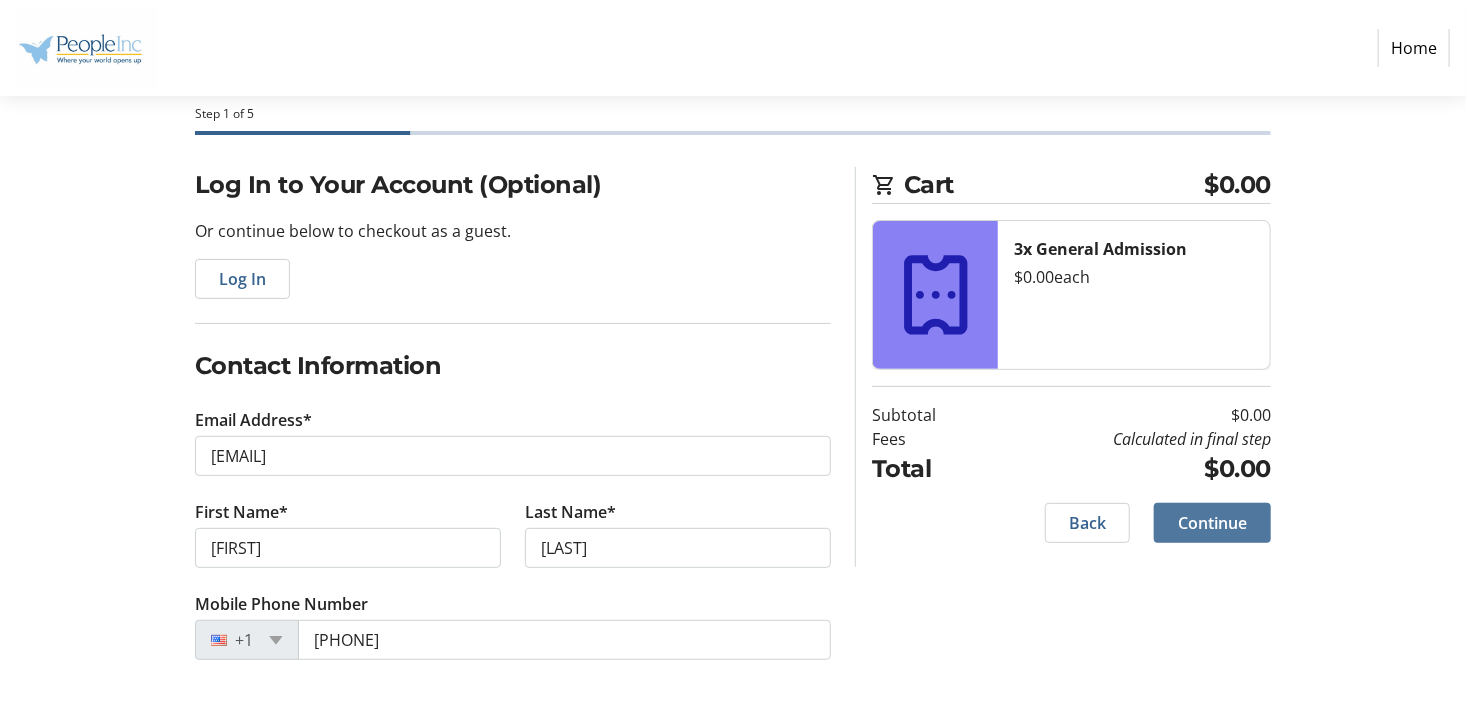 click on "Continue" at bounding box center (1212, 523) 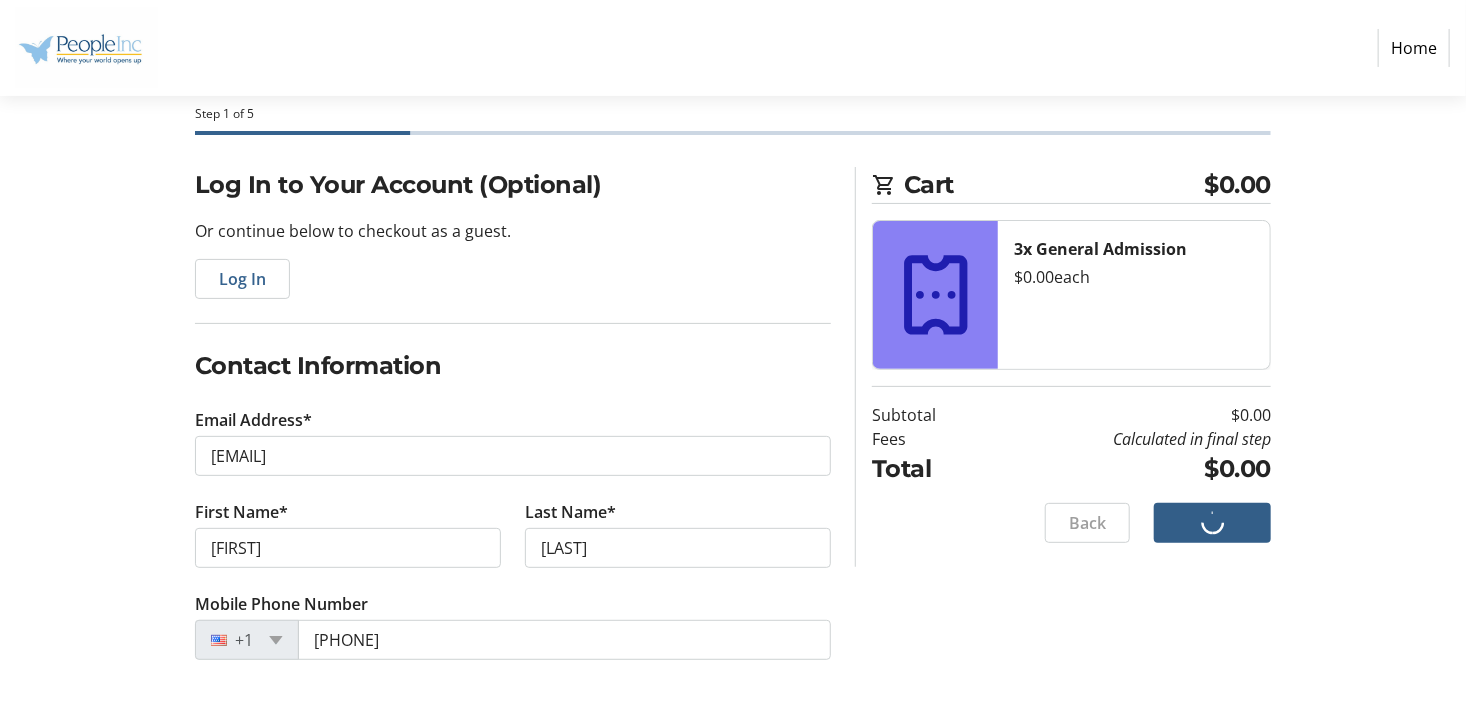 scroll, scrollTop: 0, scrollLeft: 0, axis: both 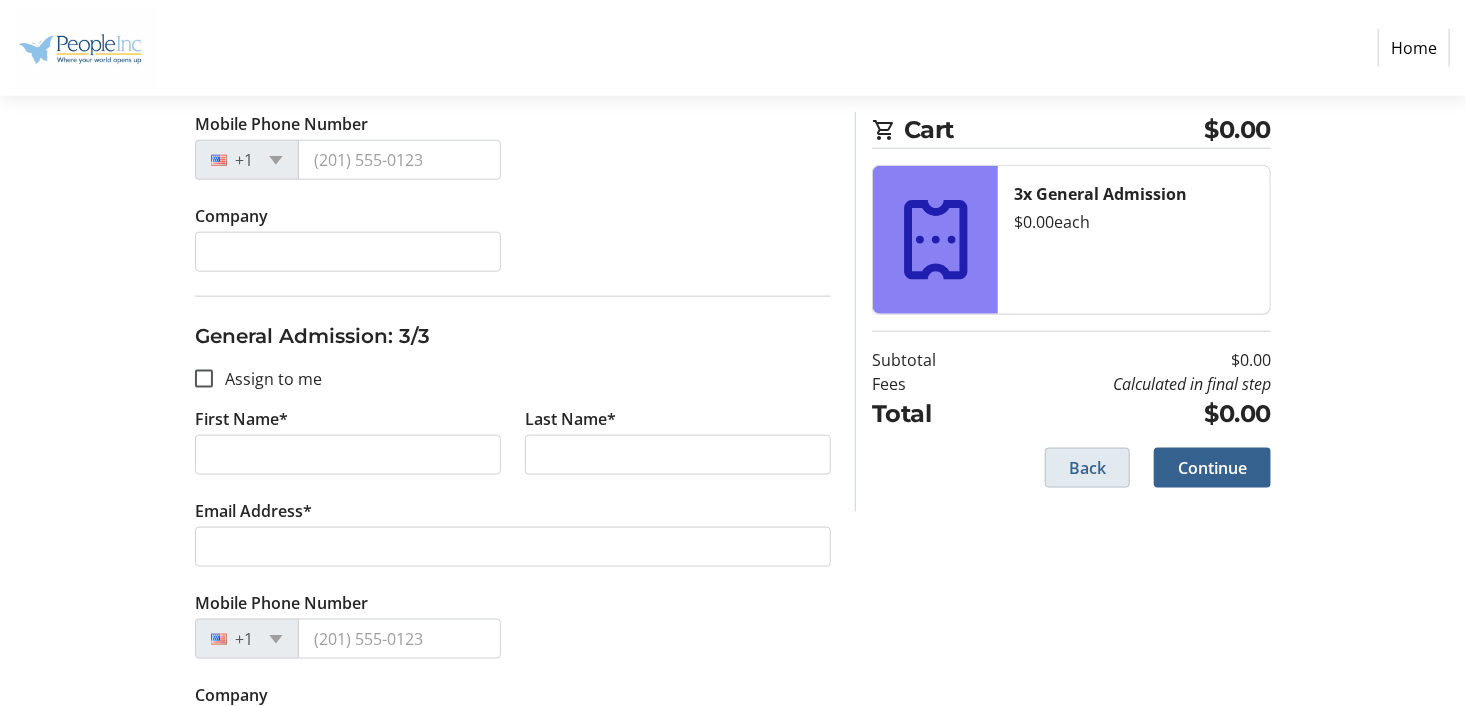click at bounding box center [1087, 468] 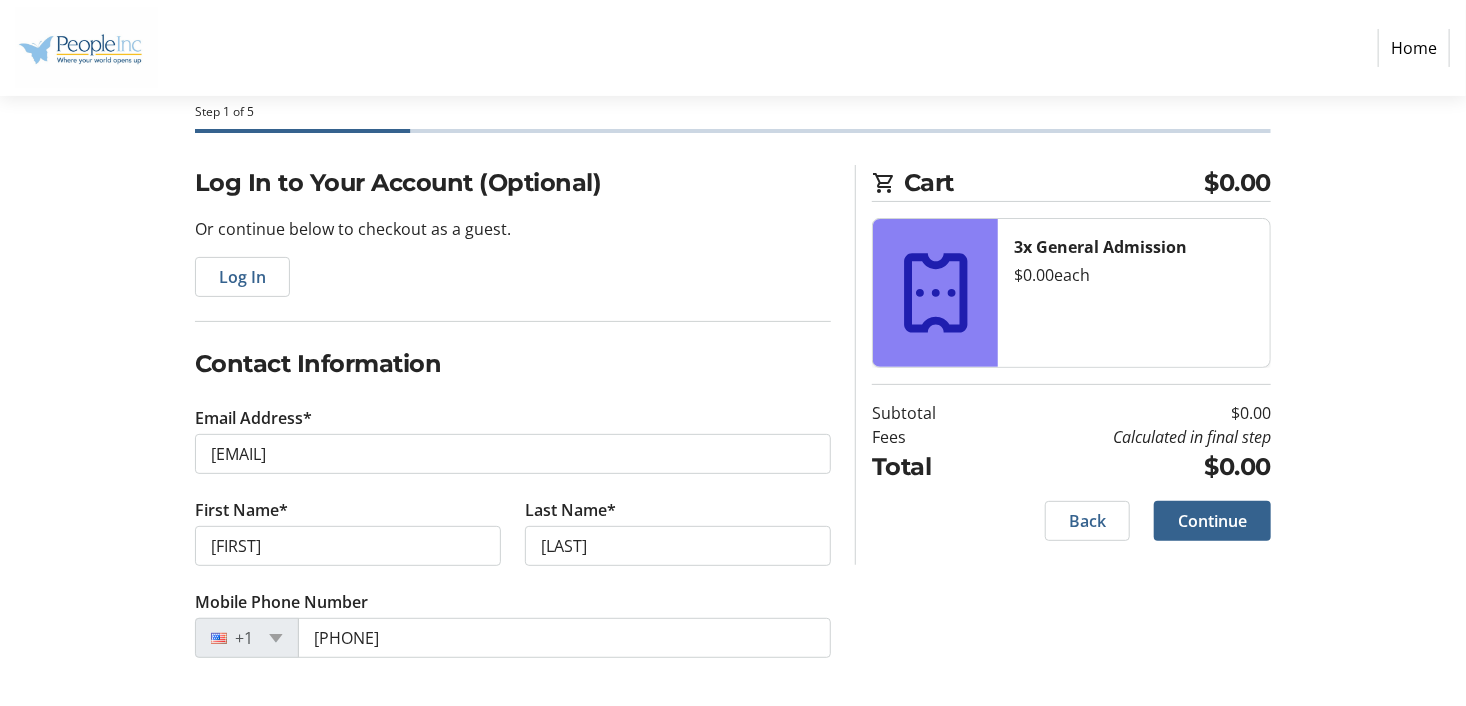 scroll, scrollTop: 0, scrollLeft: 0, axis: both 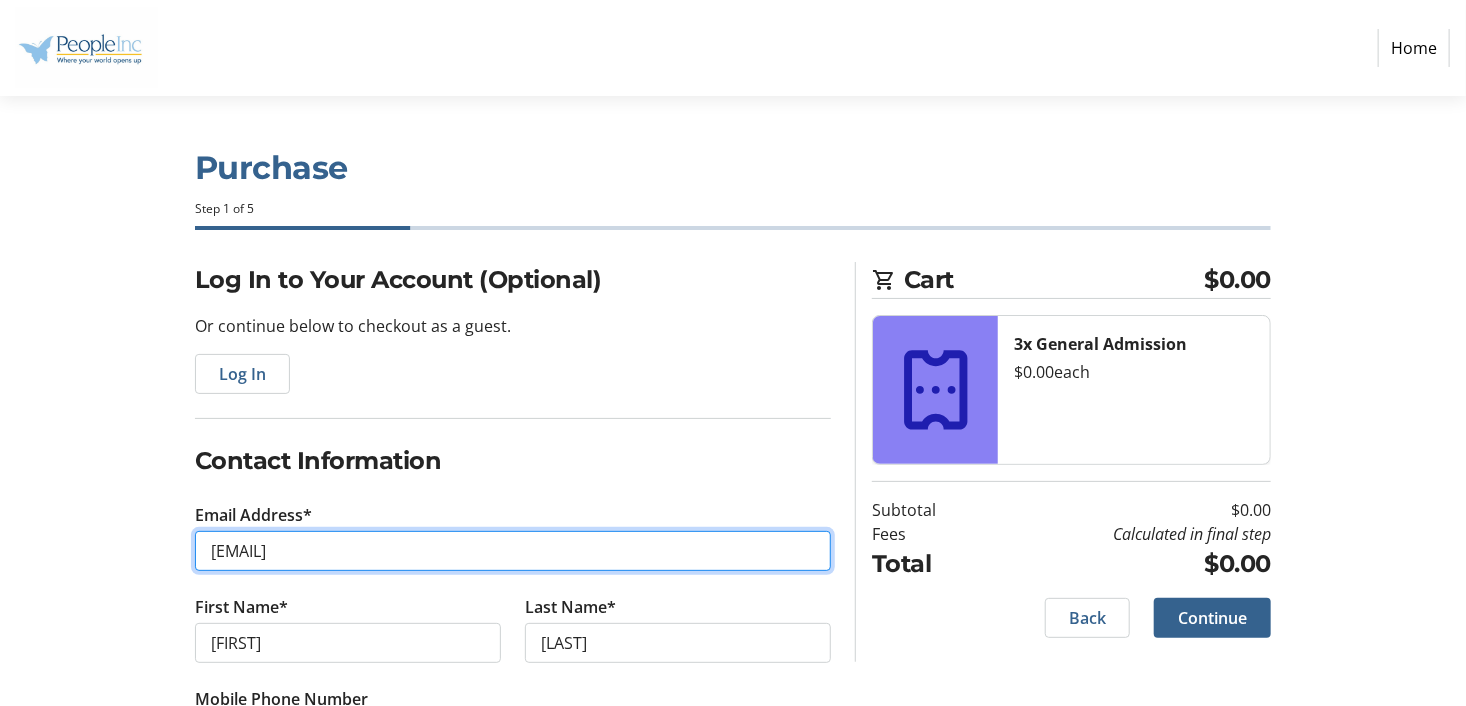 click on "sduverglas@yahoo.com" at bounding box center (513, 551) 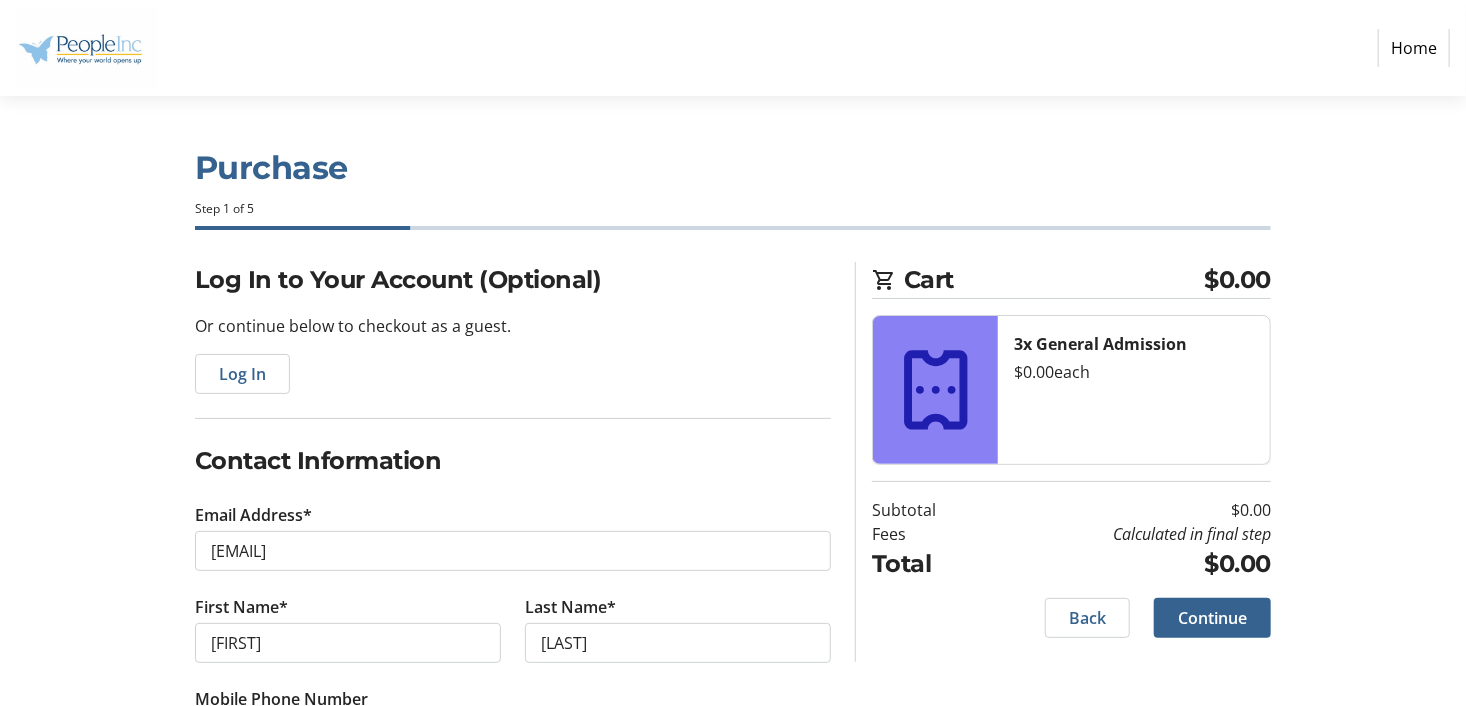 click on "Contact Information Email Address* teisha.mcelfresh@people-inc.org First Name* Teisha Last Name* Mcelfresh  Mobile Phone Number  +1 (716) 790-9348" at bounding box center [513, 611] 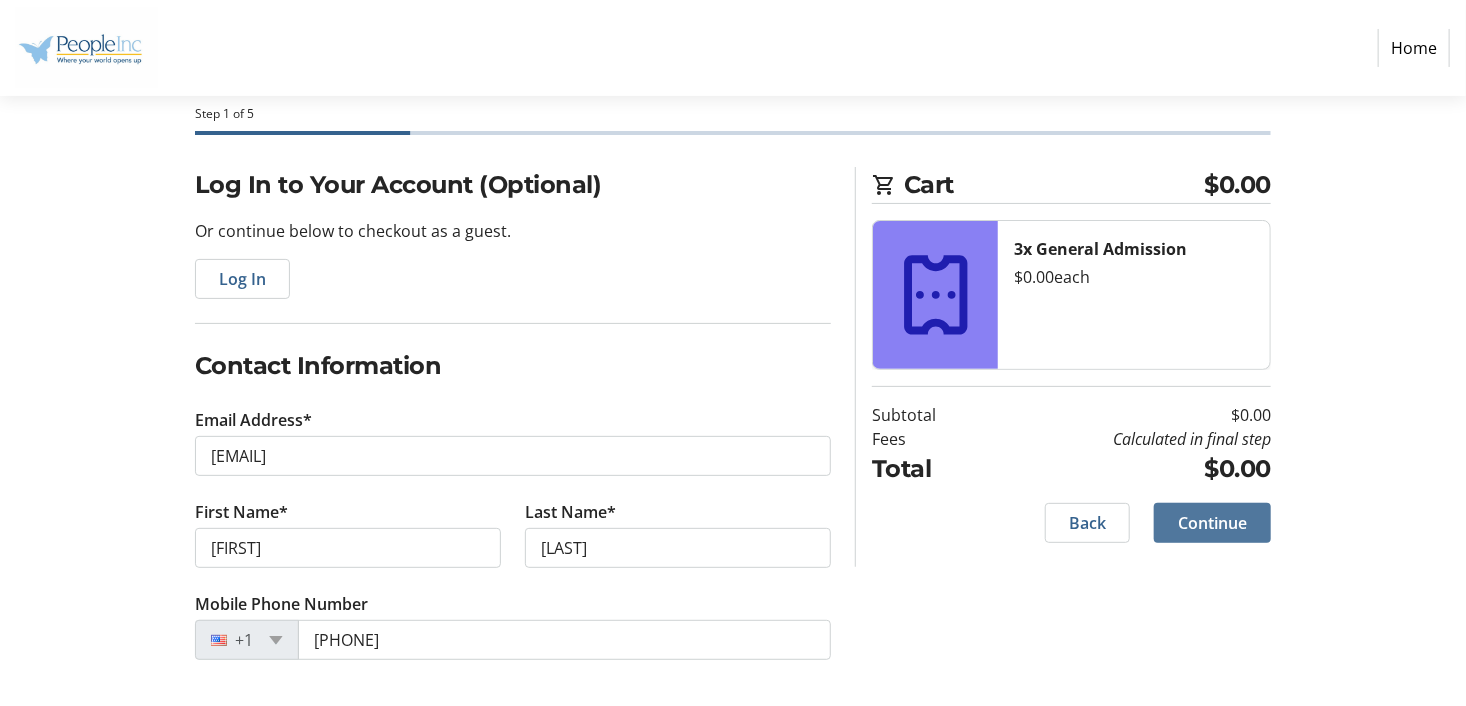 click on "Continue" at bounding box center [1212, 523] 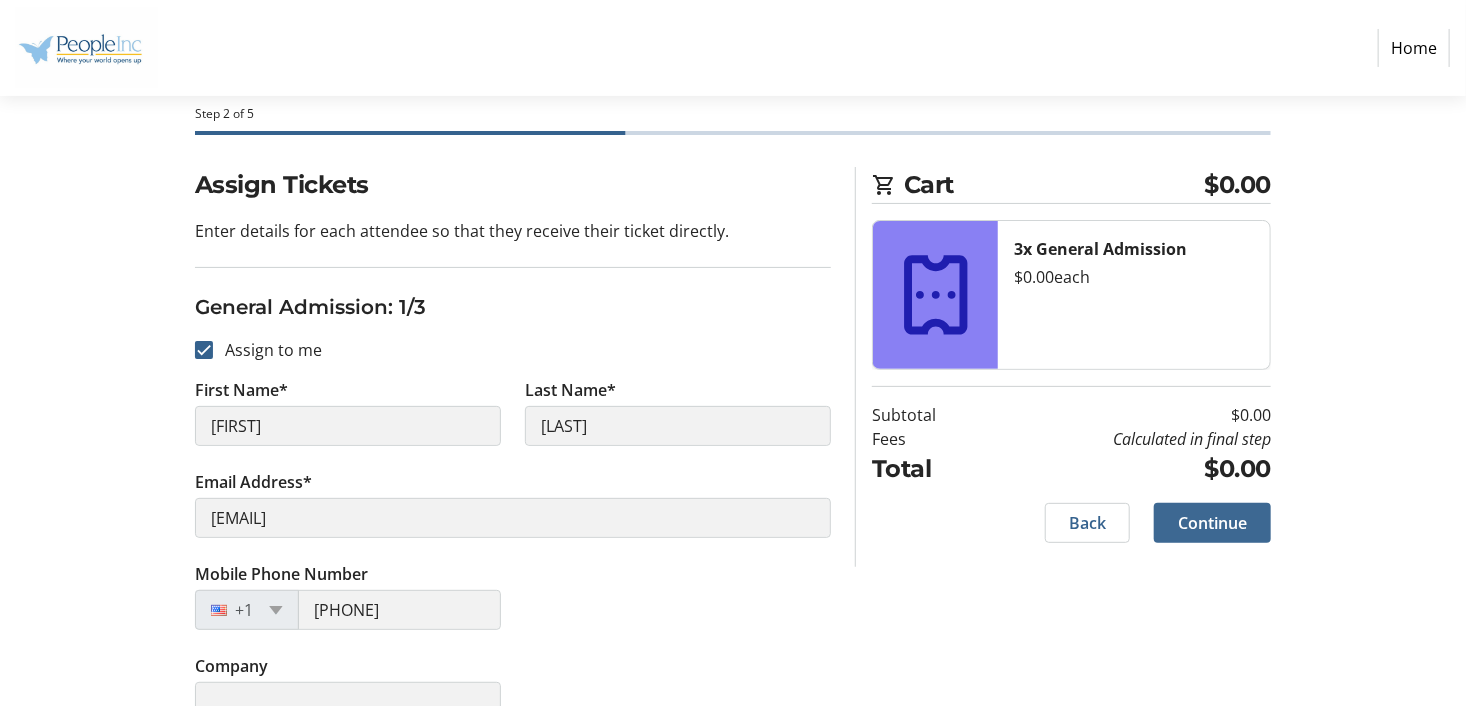 scroll, scrollTop: 0, scrollLeft: 0, axis: both 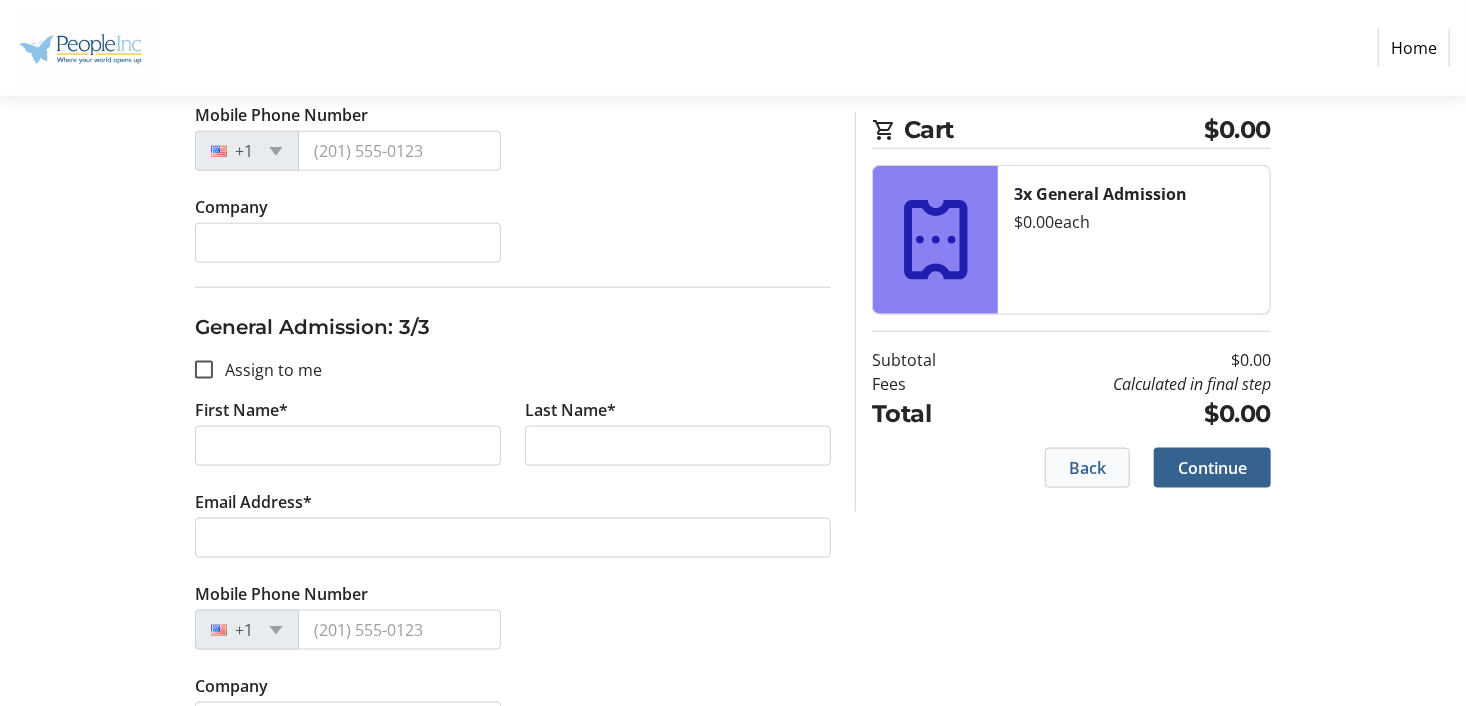 click on "Back" at bounding box center (1087, 468) 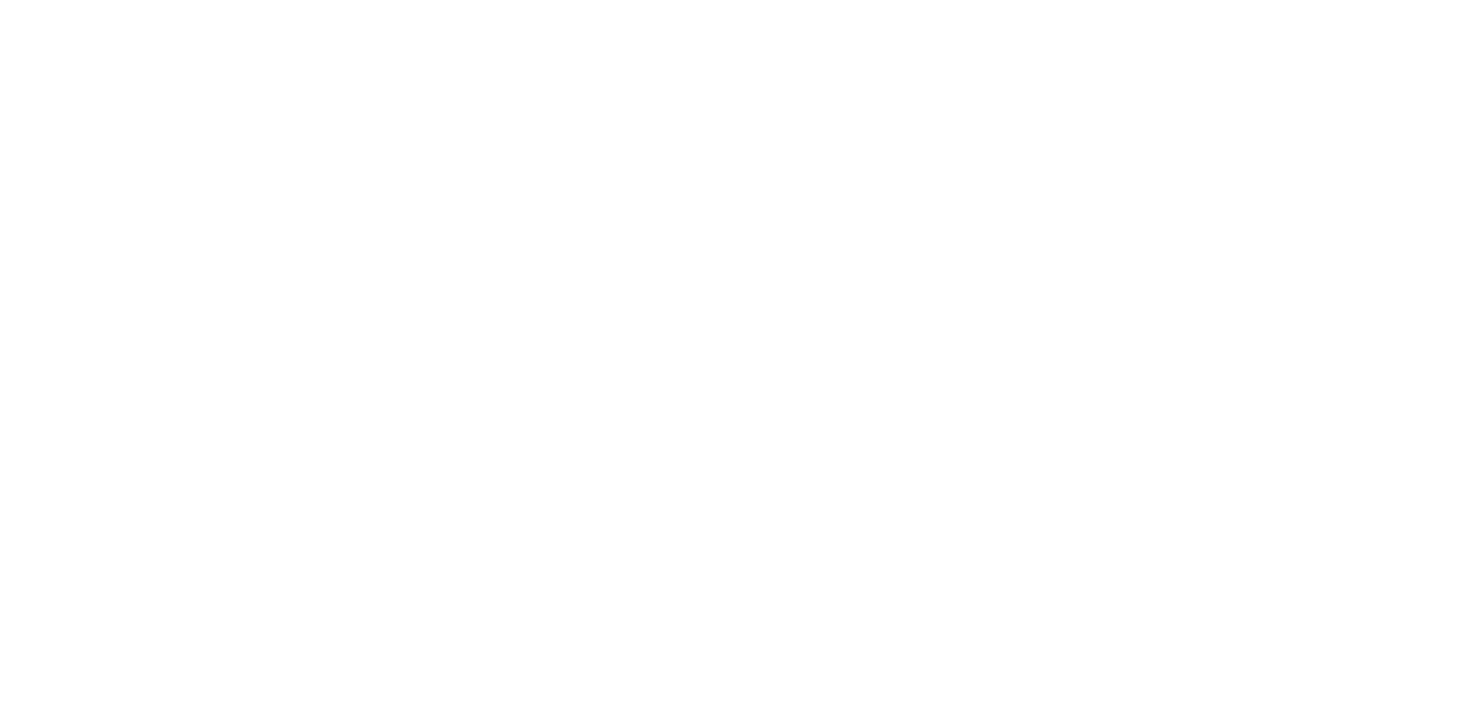 scroll, scrollTop: 0, scrollLeft: 0, axis: both 